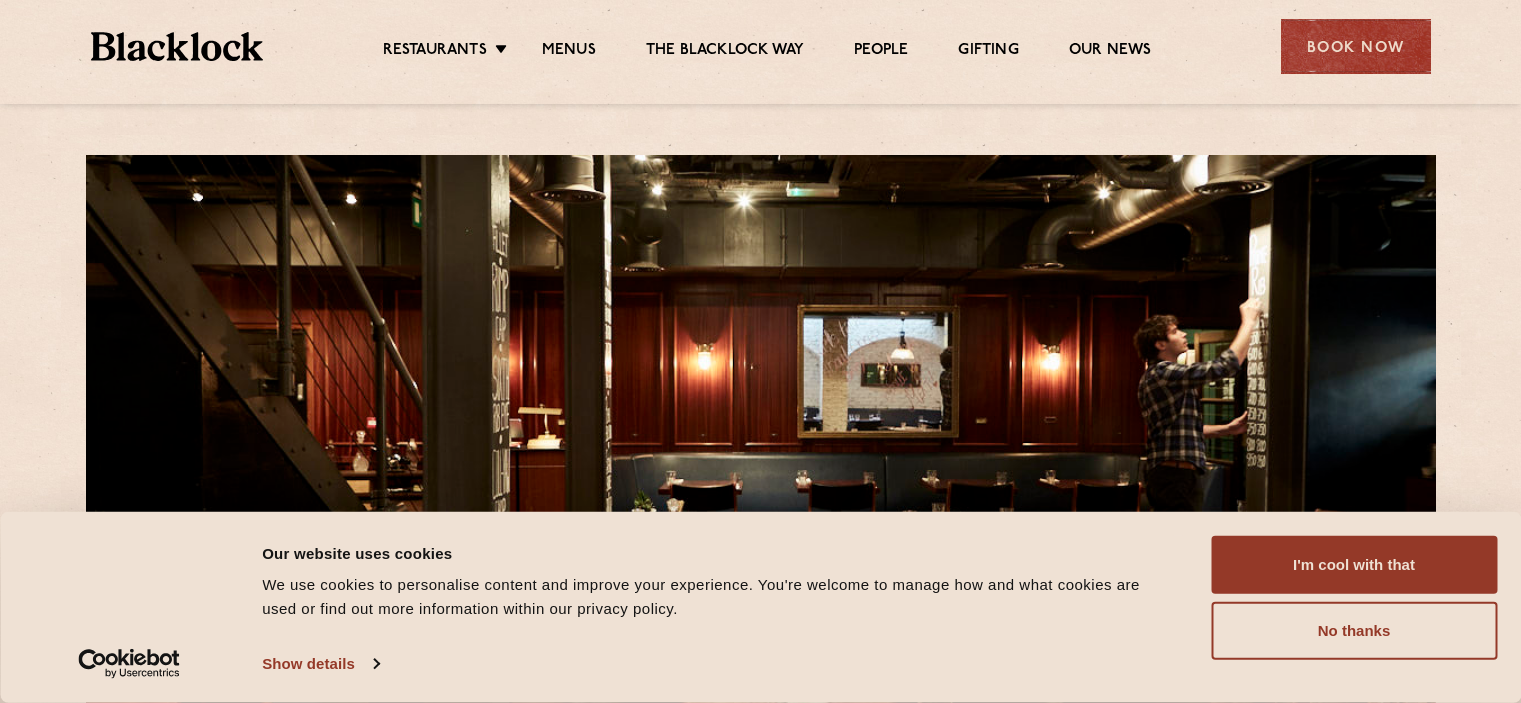 scroll, scrollTop: 0, scrollLeft: 0, axis: both 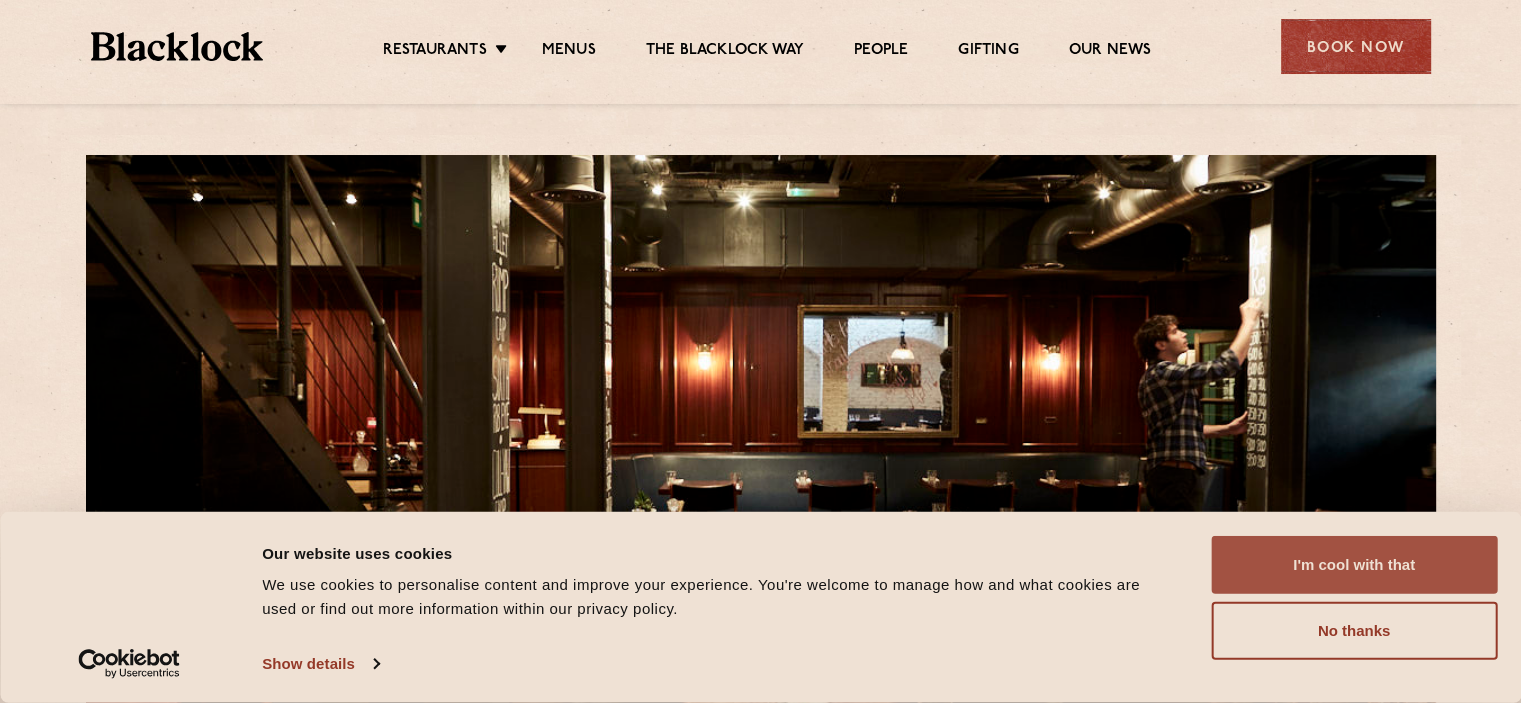 click on "I'm cool with that" at bounding box center (1354, 565) 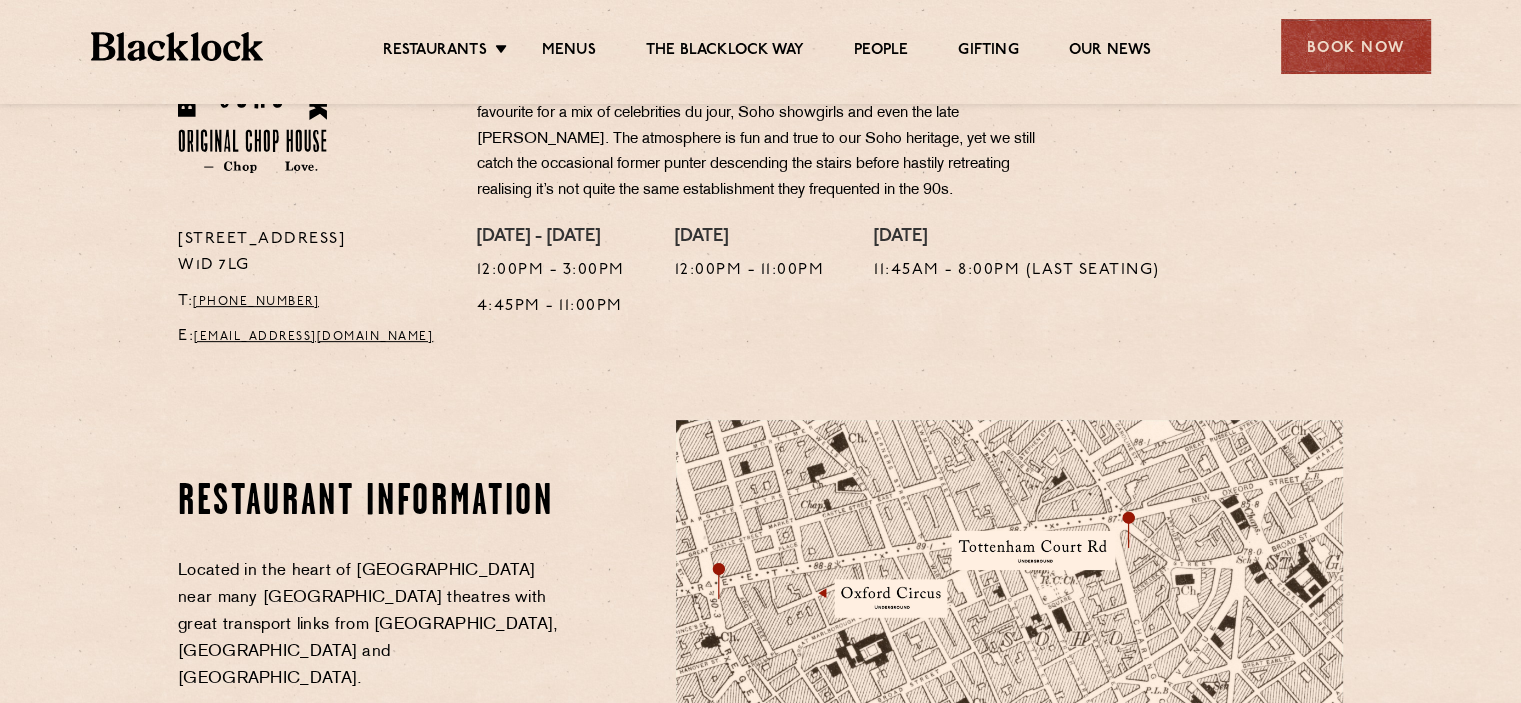 scroll, scrollTop: 804, scrollLeft: 0, axis: vertical 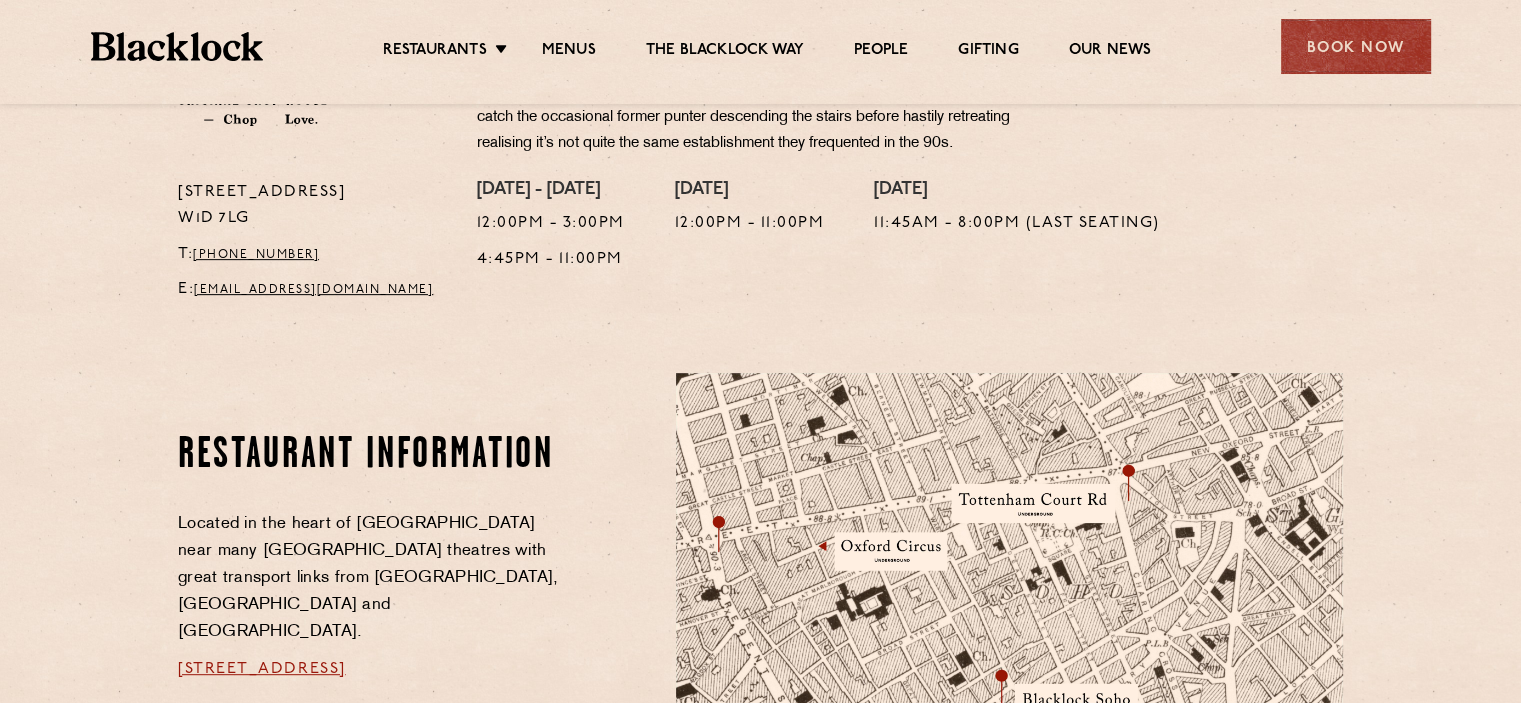 drag, startPoint x: 1533, startPoint y: 114, endPoint x: 1535, endPoint y: 350, distance: 236.00847 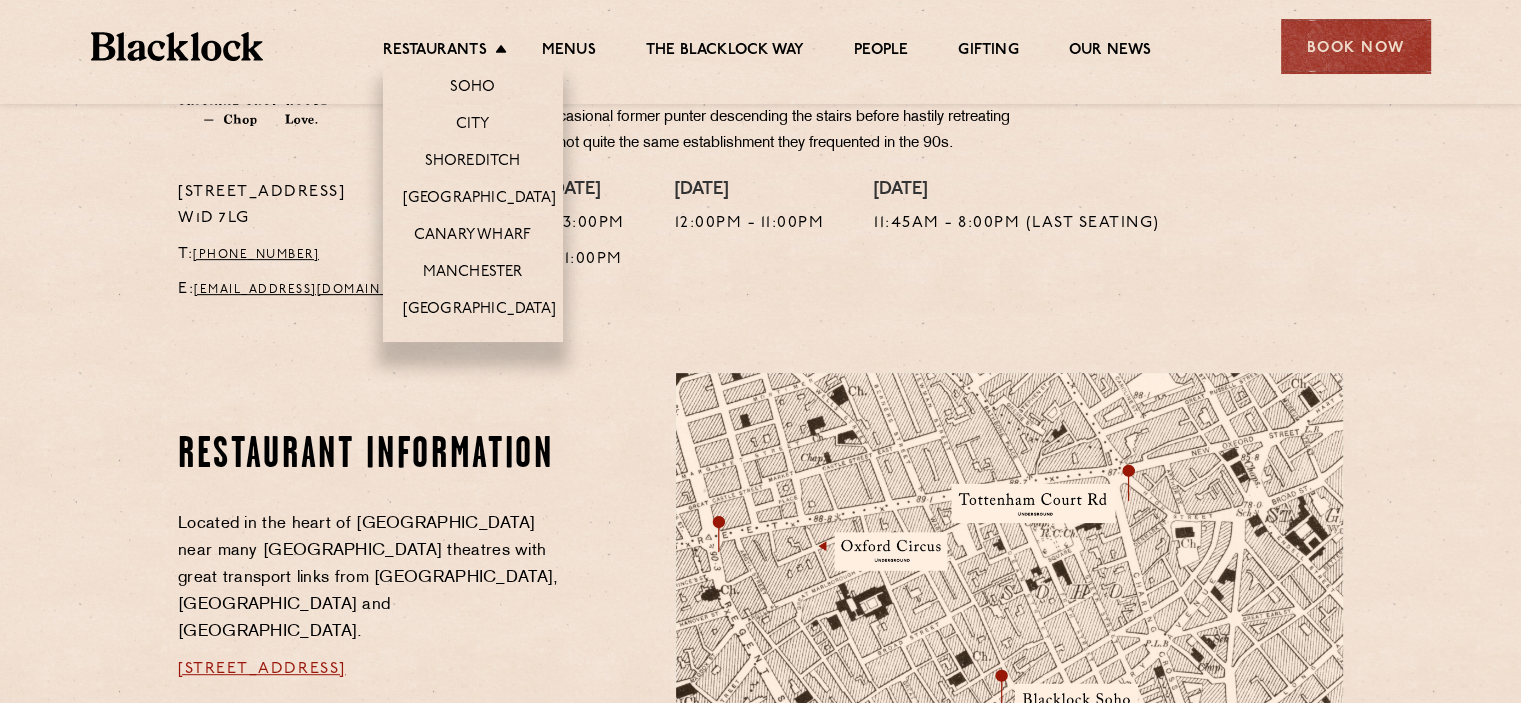 click on "Restaurants Soho City Shoreditch Covent Garden Canary Wharf Manchester Birmingham" at bounding box center (450, 52) 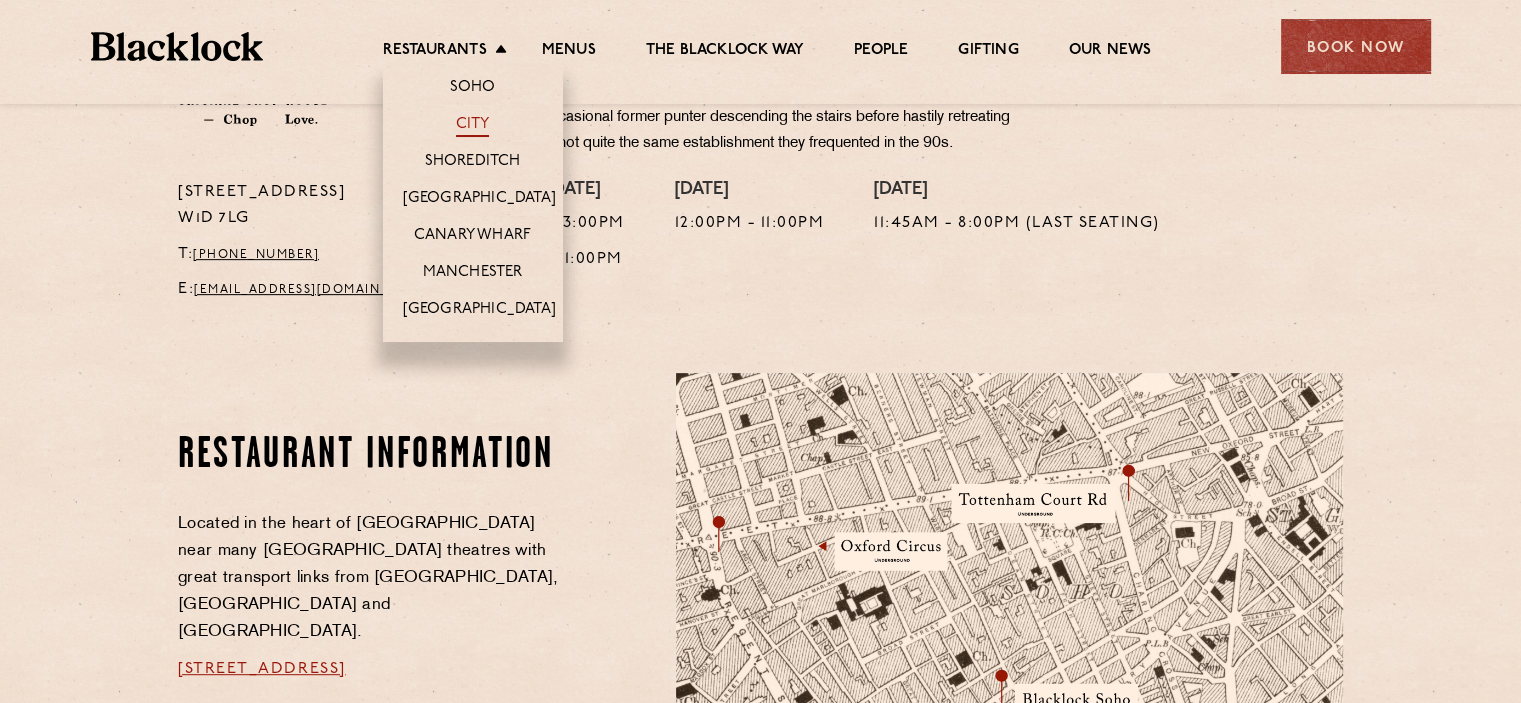 click on "City" at bounding box center (473, 126) 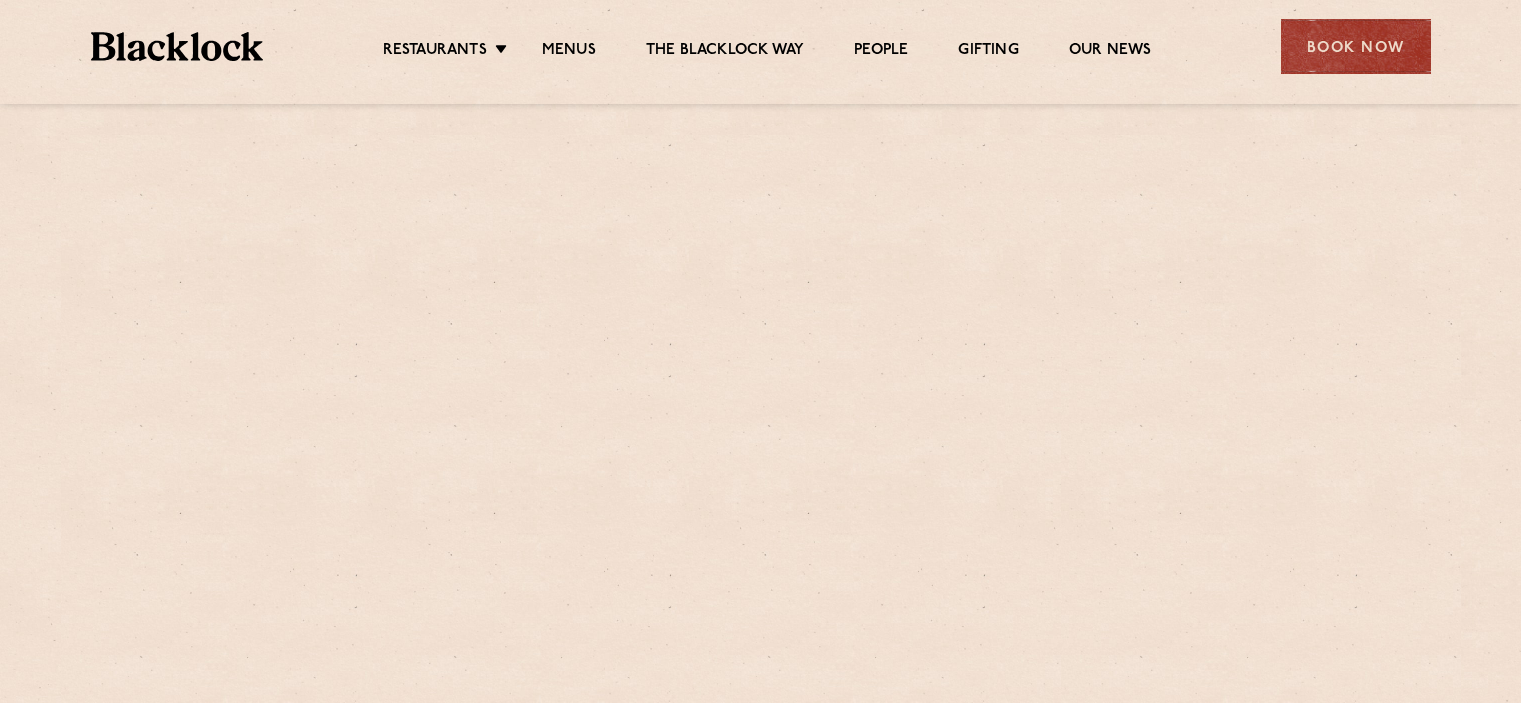 scroll, scrollTop: 0, scrollLeft: 0, axis: both 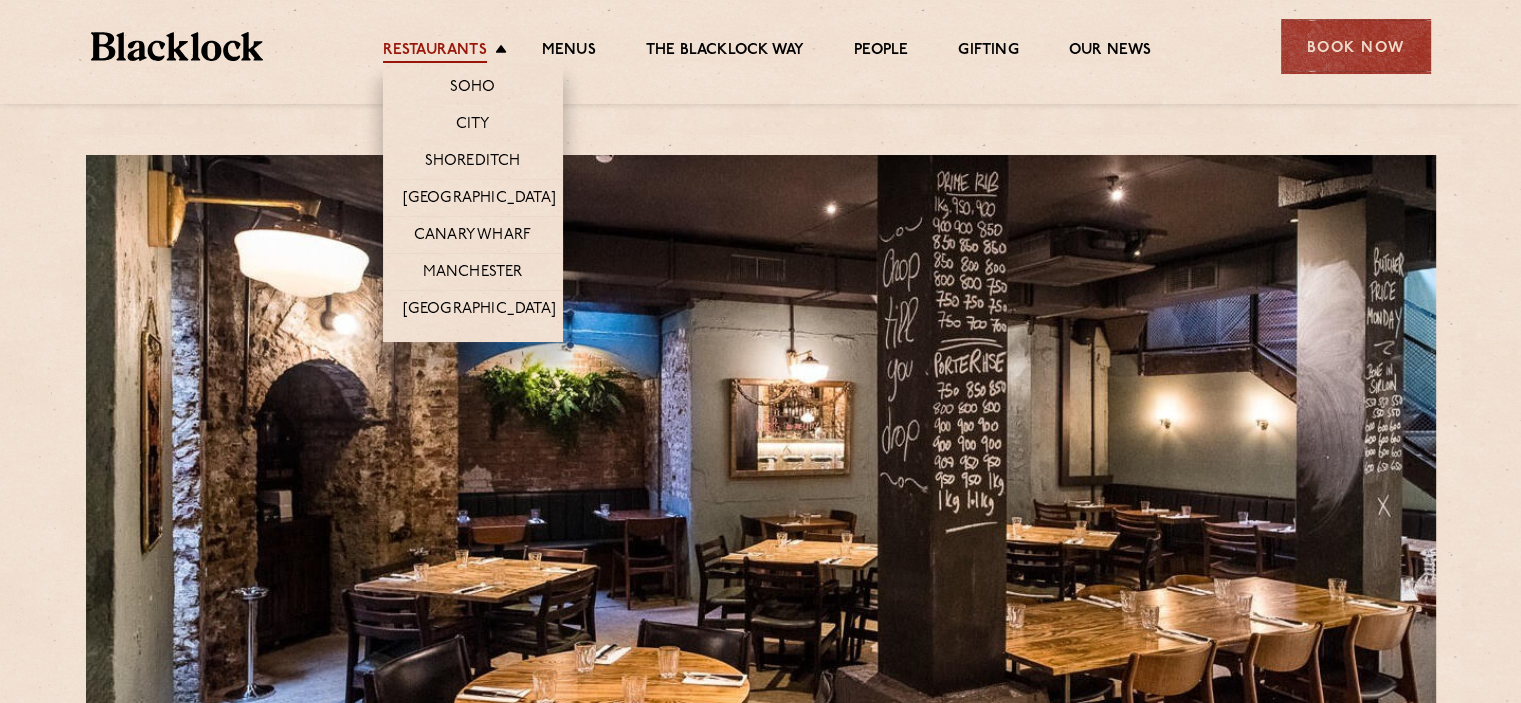 click on "Restaurants" at bounding box center (435, 52) 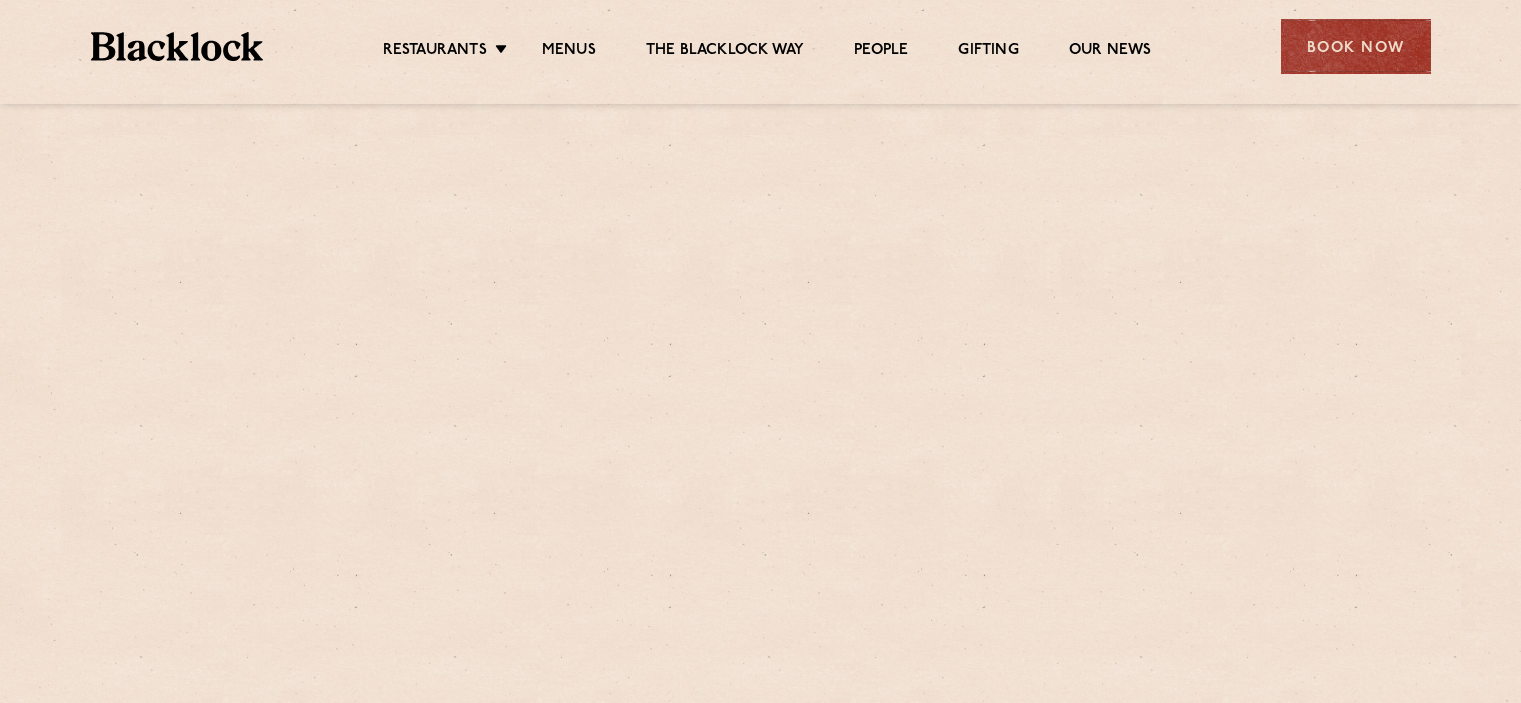 scroll, scrollTop: 0, scrollLeft: 0, axis: both 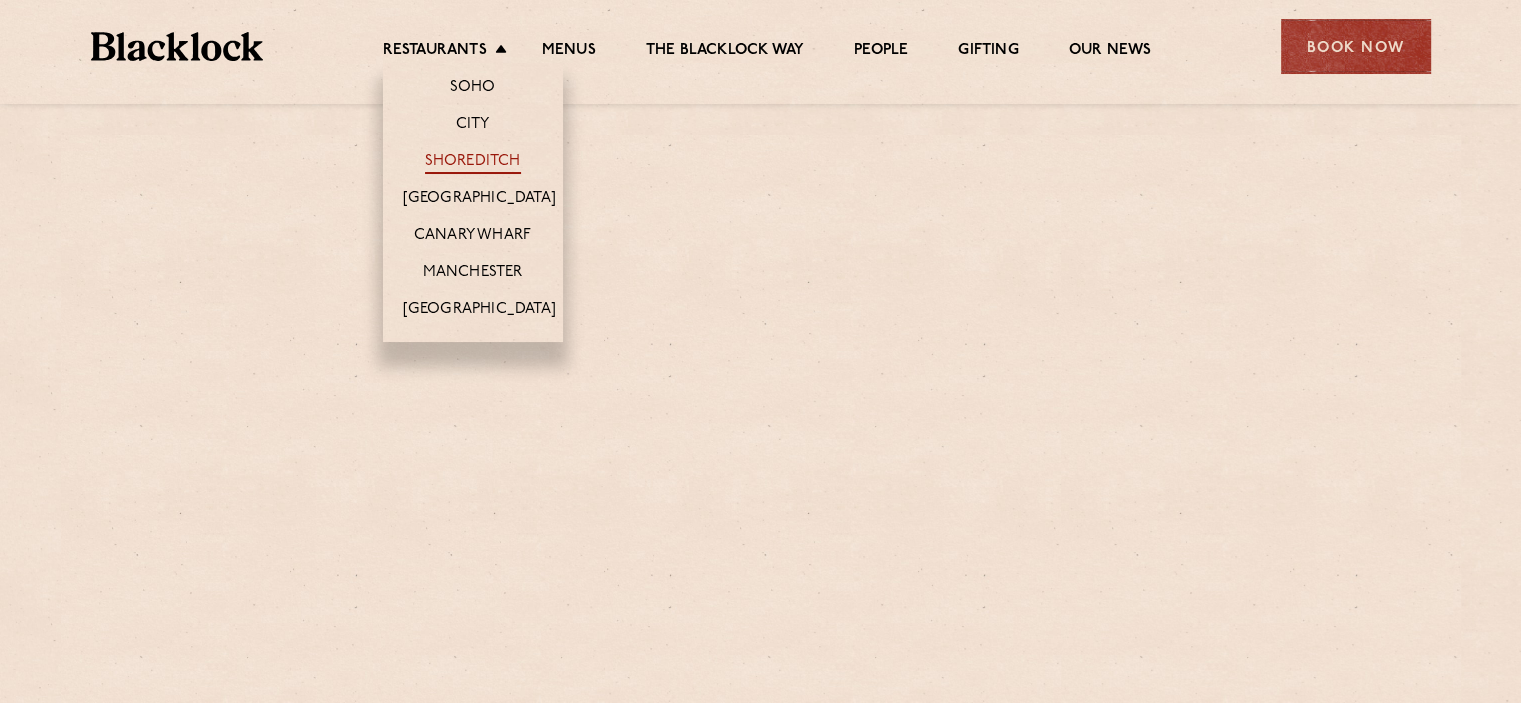 click on "Shoreditch" at bounding box center [473, 163] 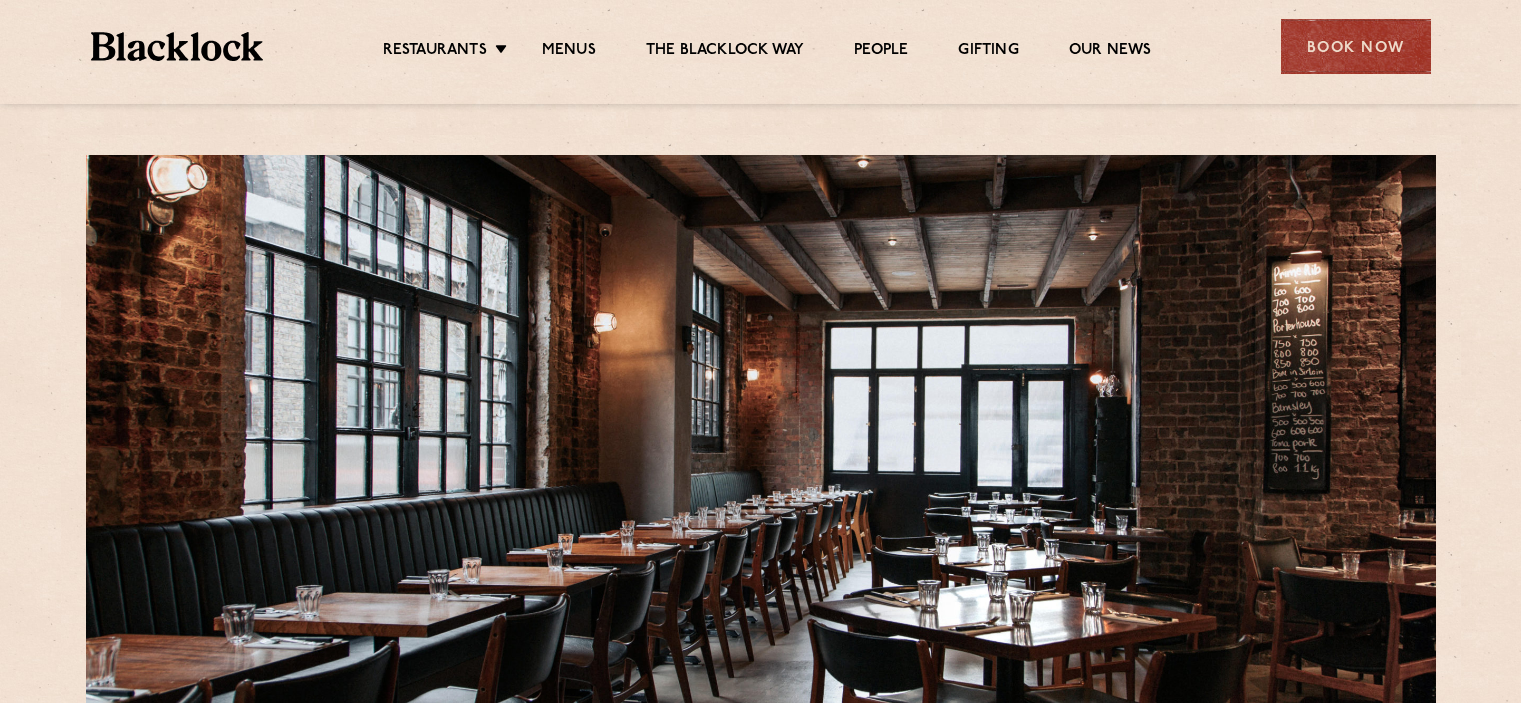 scroll, scrollTop: 0, scrollLeft: 0, axis: both 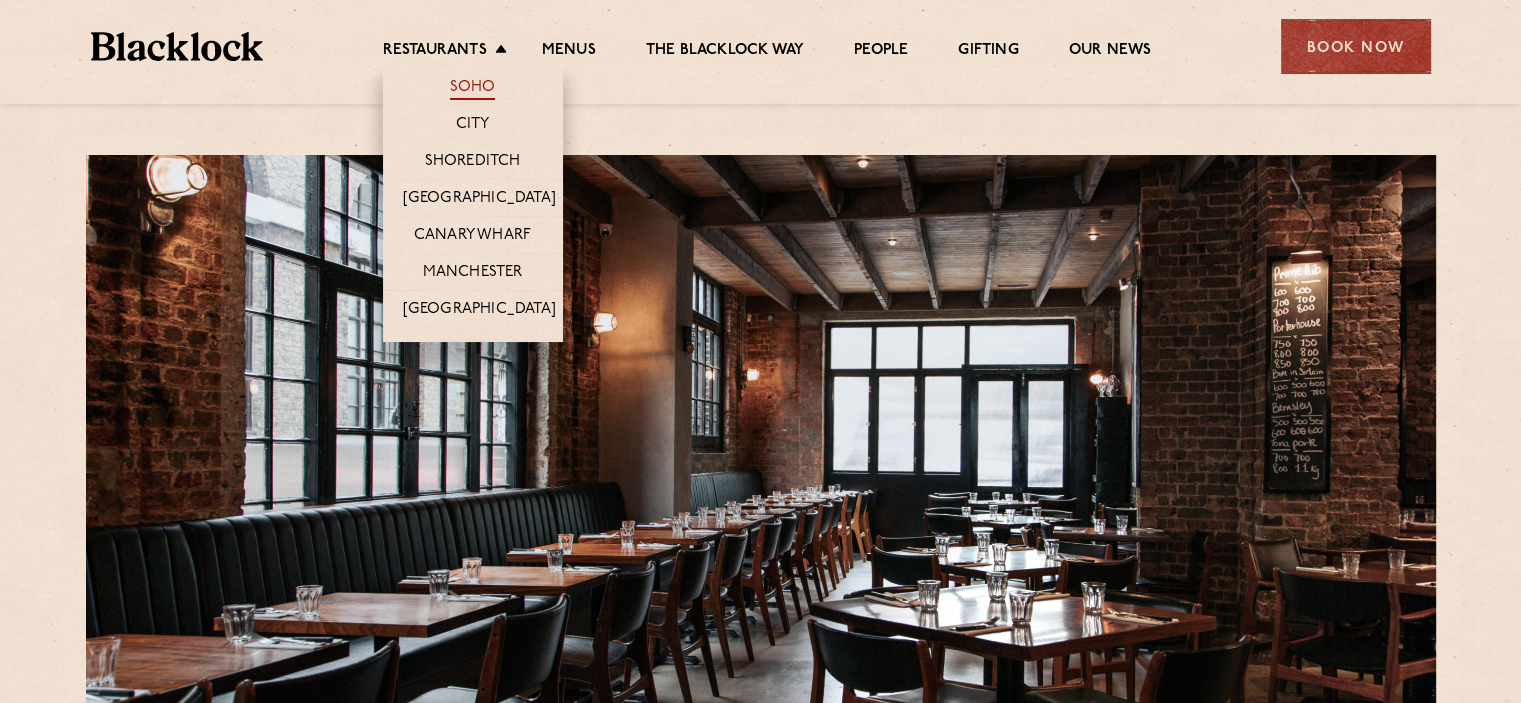 click on "Soho" at bounding box center (473, 89) 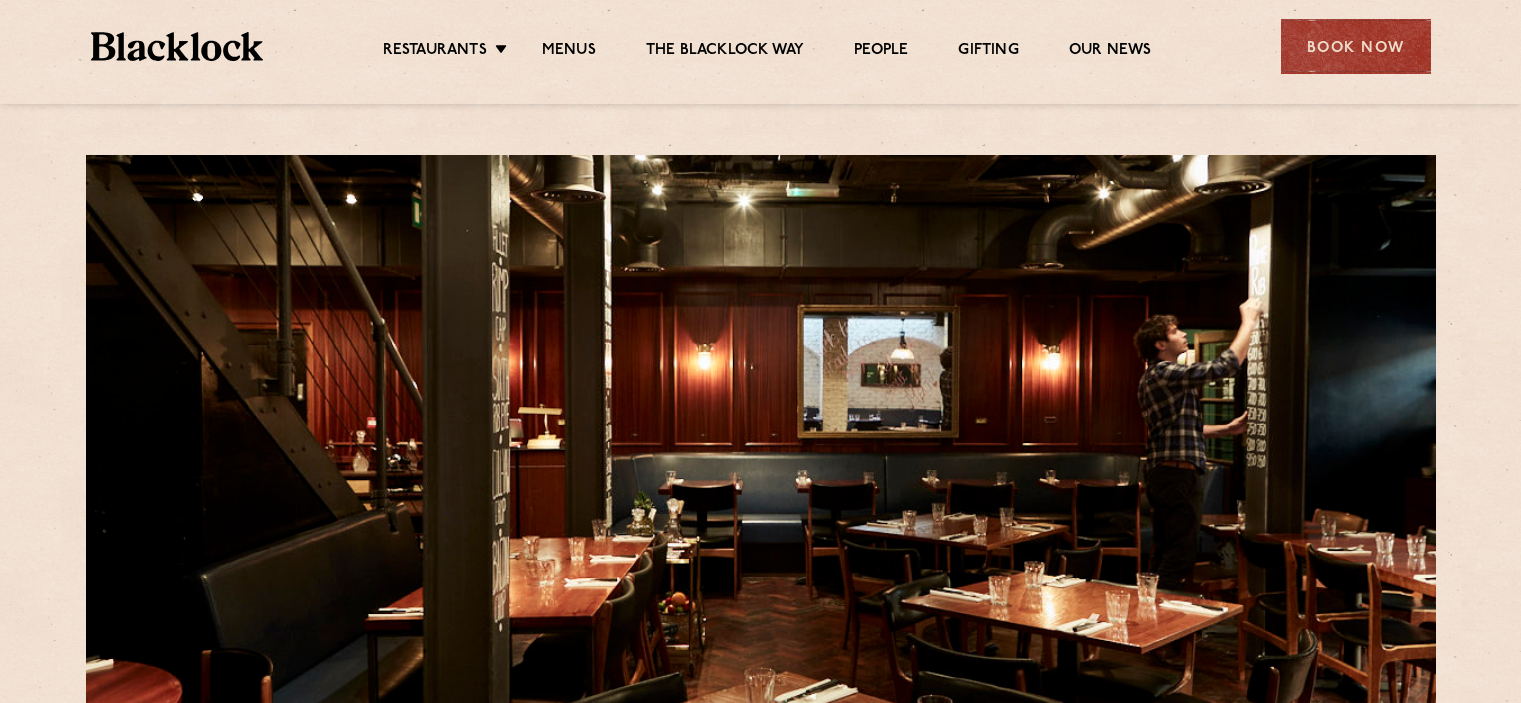 scroll, scrollTop: 0, scrollLeft: 0, axis: both 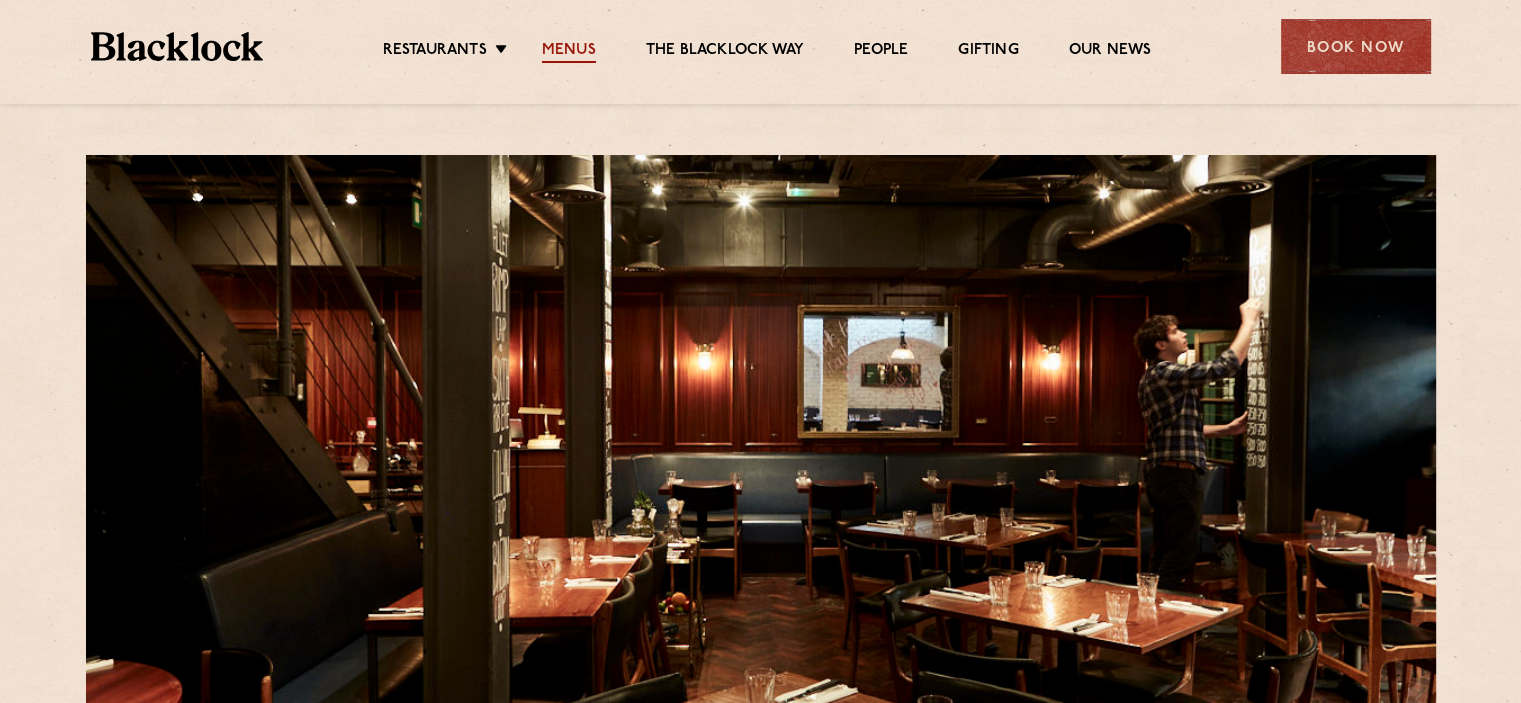 click on "Menus" at bounding box center (569, 52) 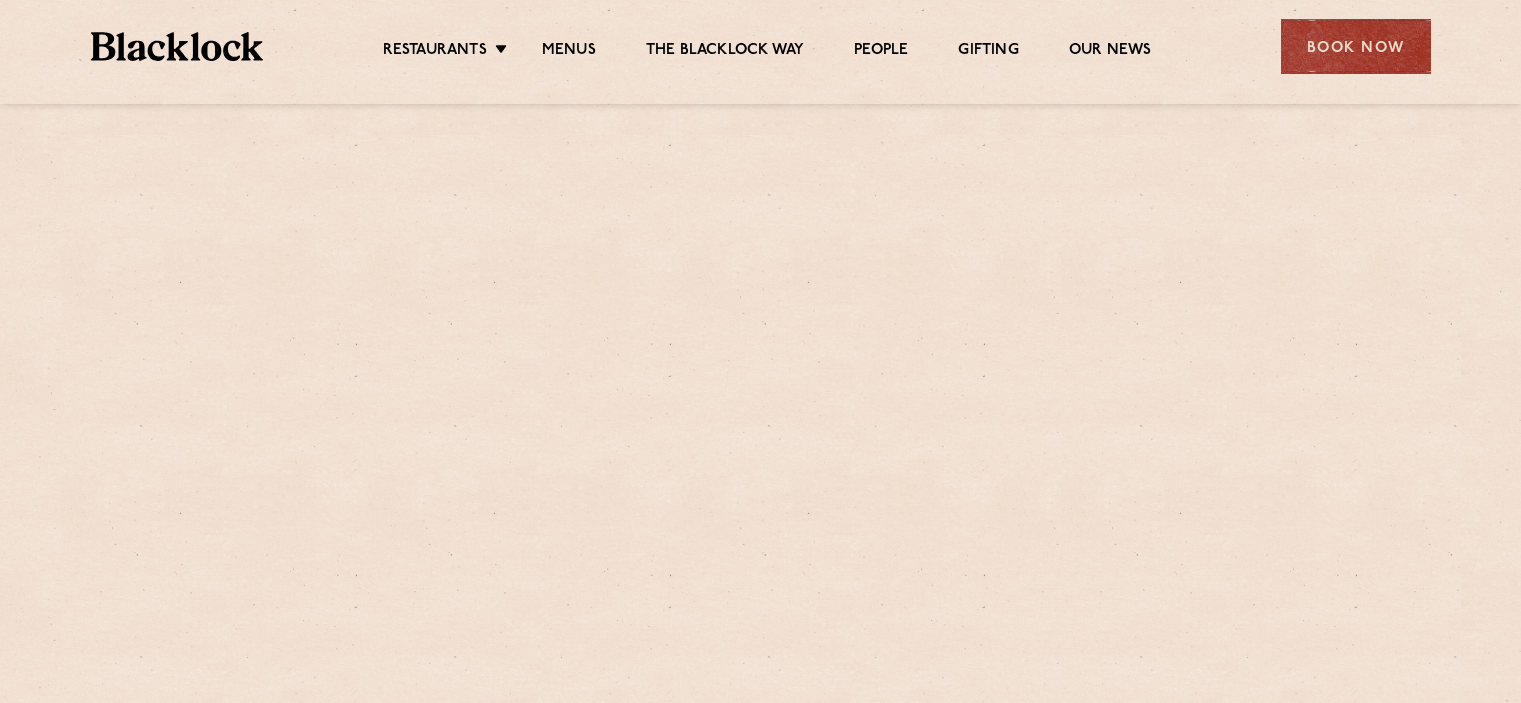 scroll, scrollTop: 0, scrollLeft: 0, axis: both 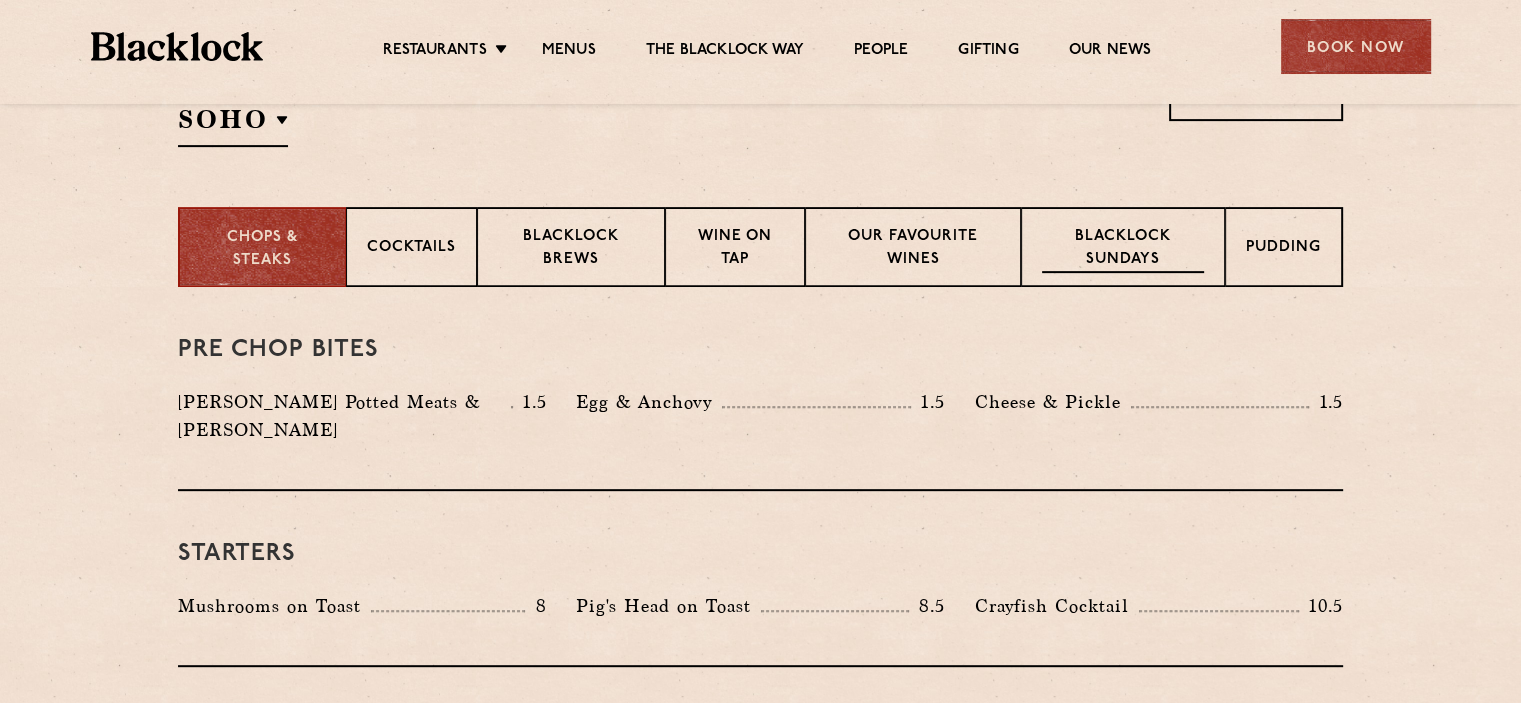 click on "Blacklock Sundays" at bounding box center [1123, 249] 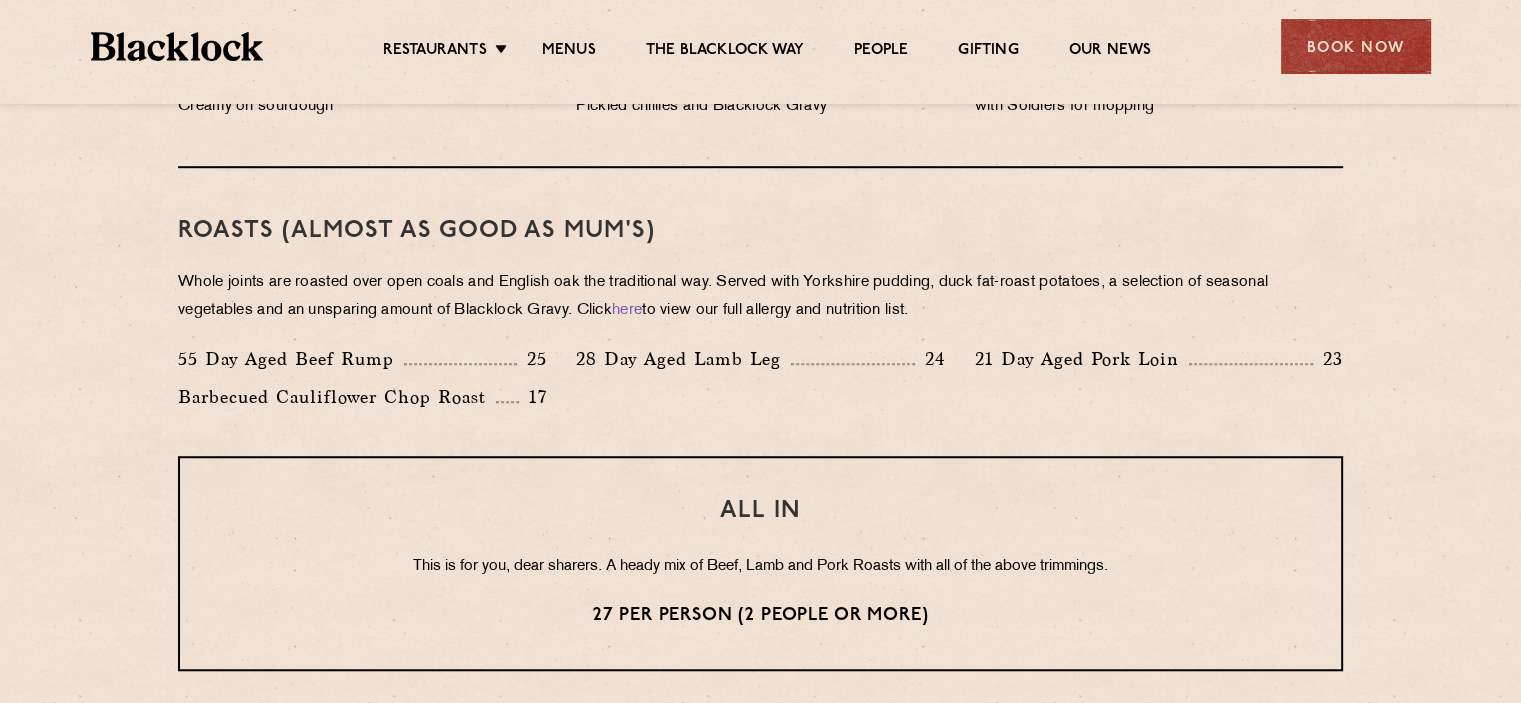 scroll, scrollTop: 1448, scrollLeft: 0, axis: vertical 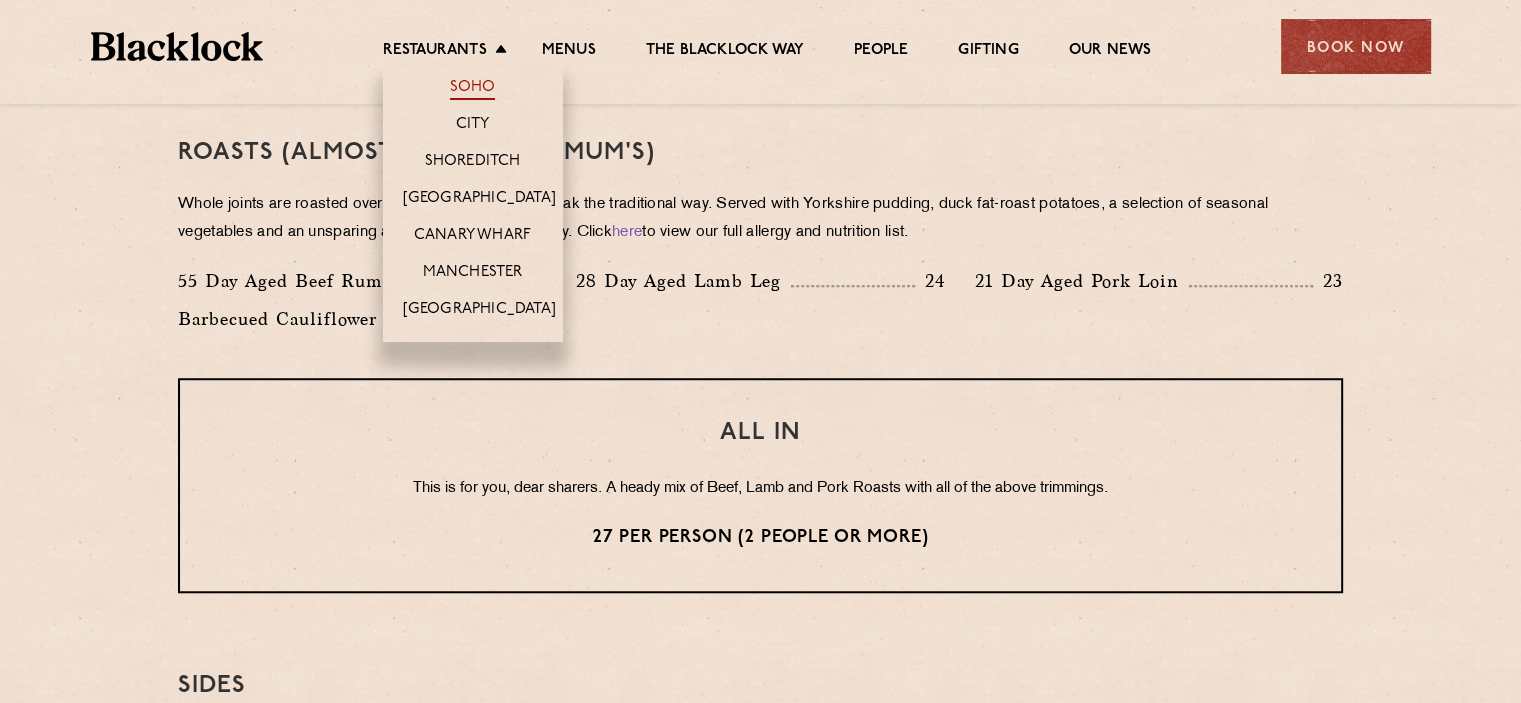 click on "Soho" at bounding box center [473, 89] 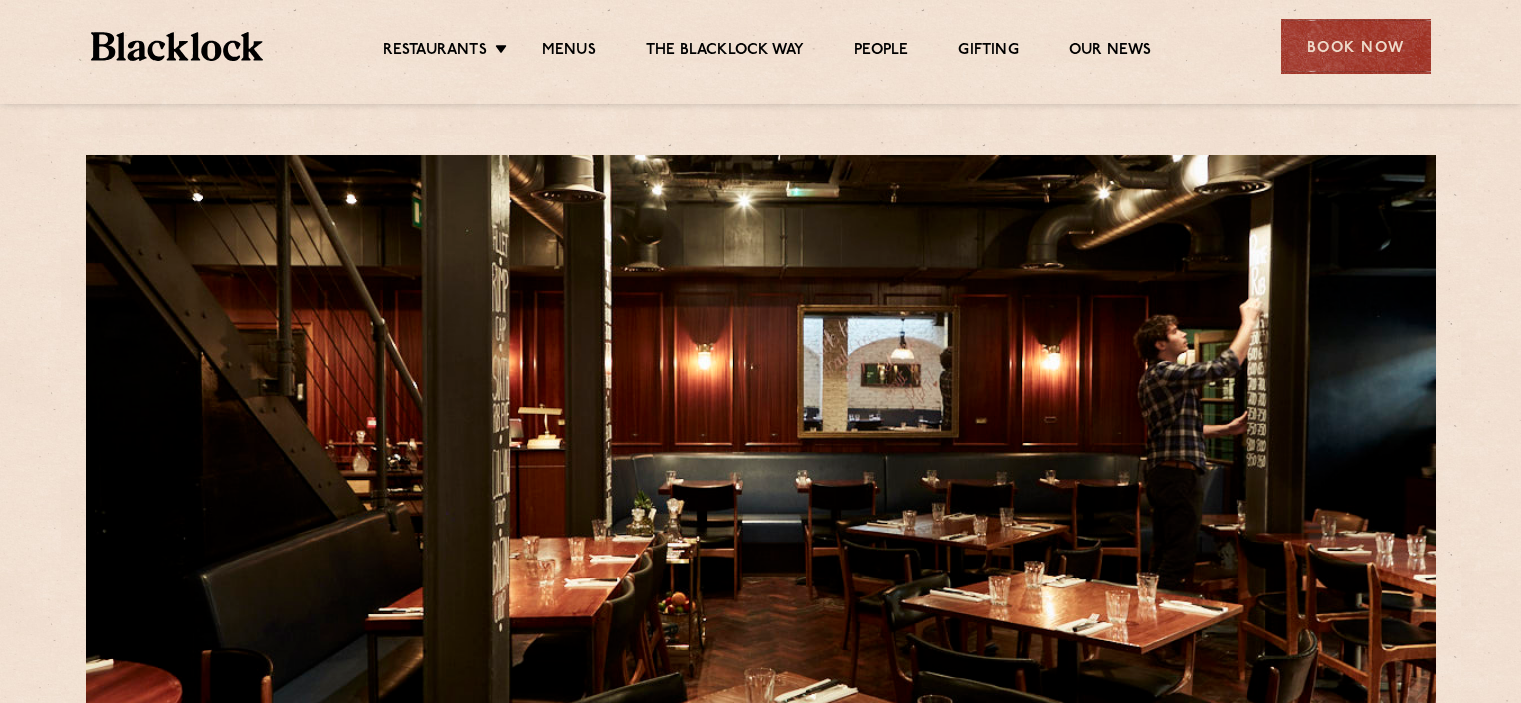 scroll, scrollTop: 0, scrollLeft: 0, axis: both 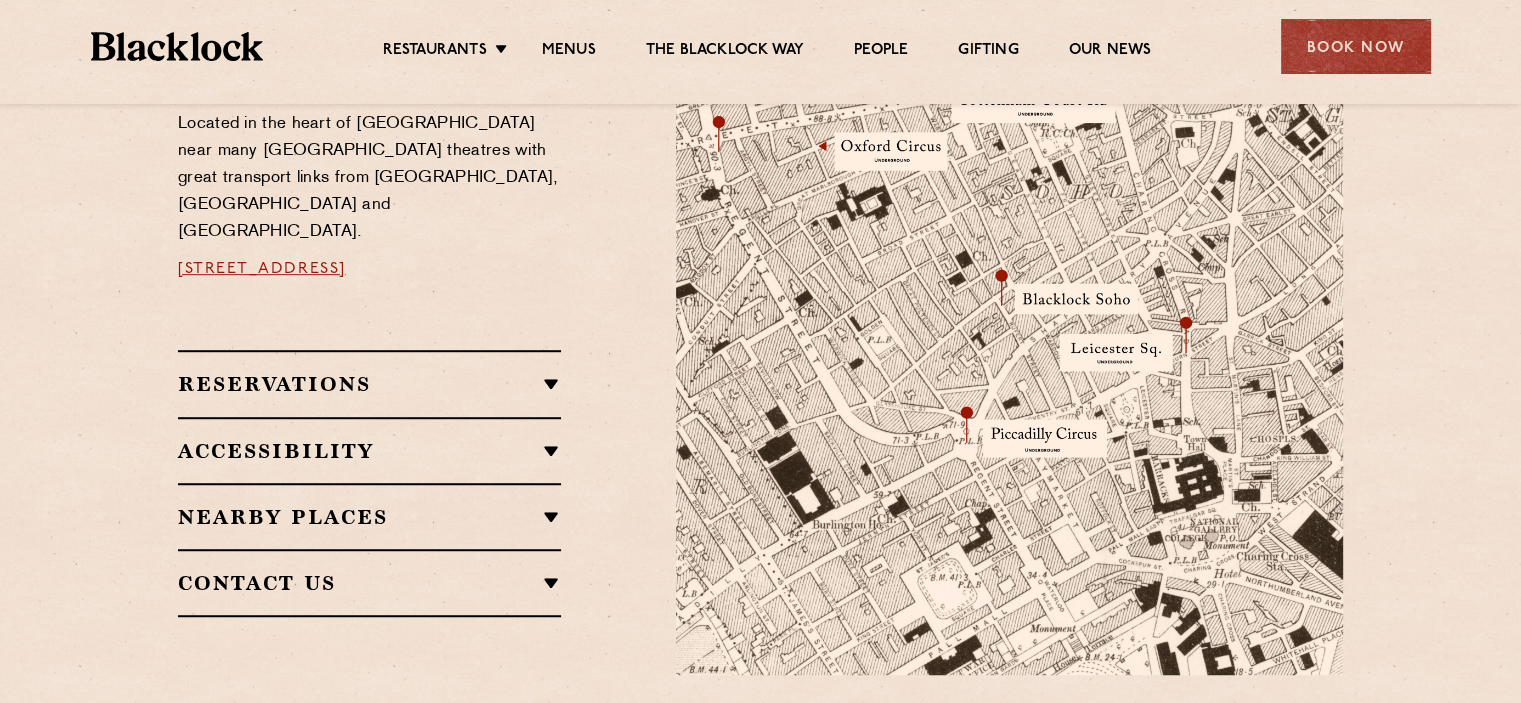 click on "Reservations" at bounding box center [369, 384] 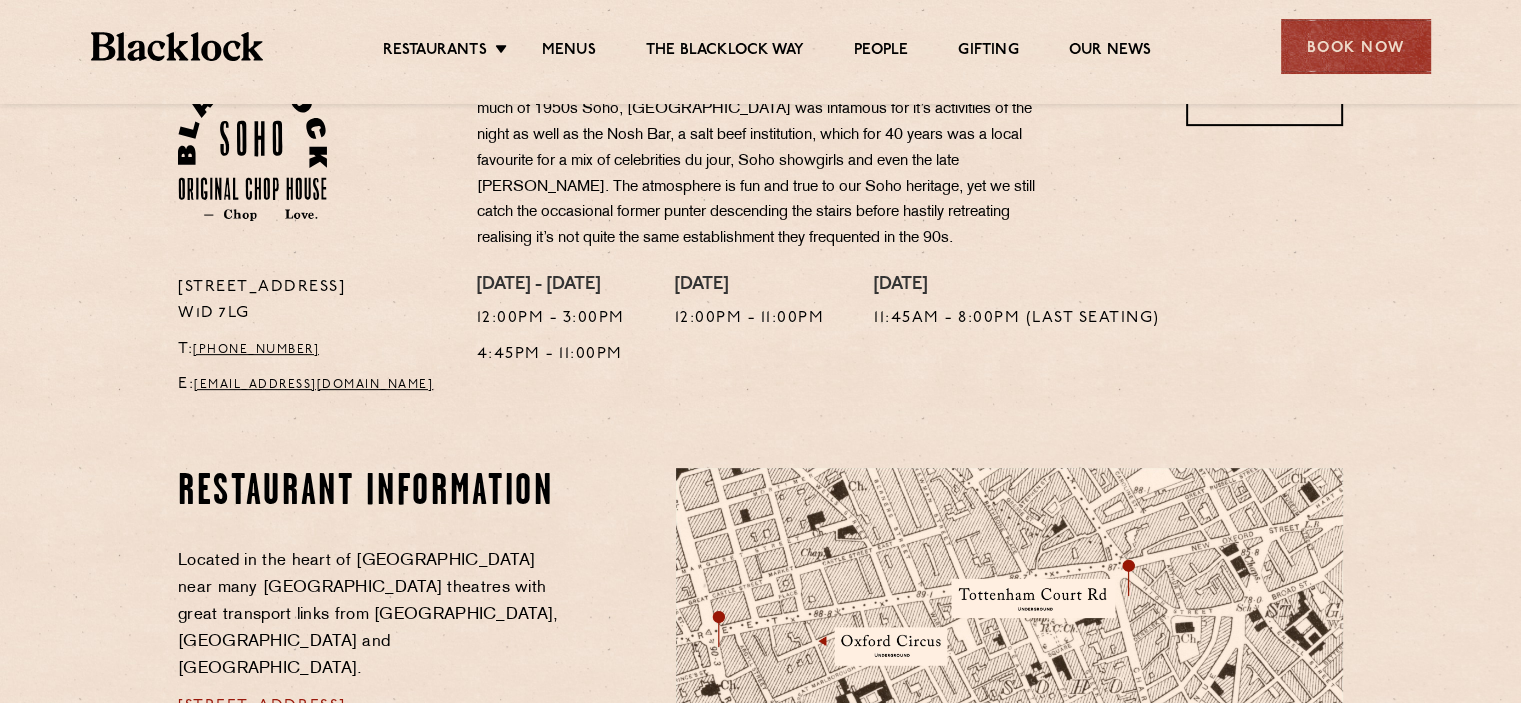 scroll, scrollTop: 644, scrollLeft: 0, axis: vertical 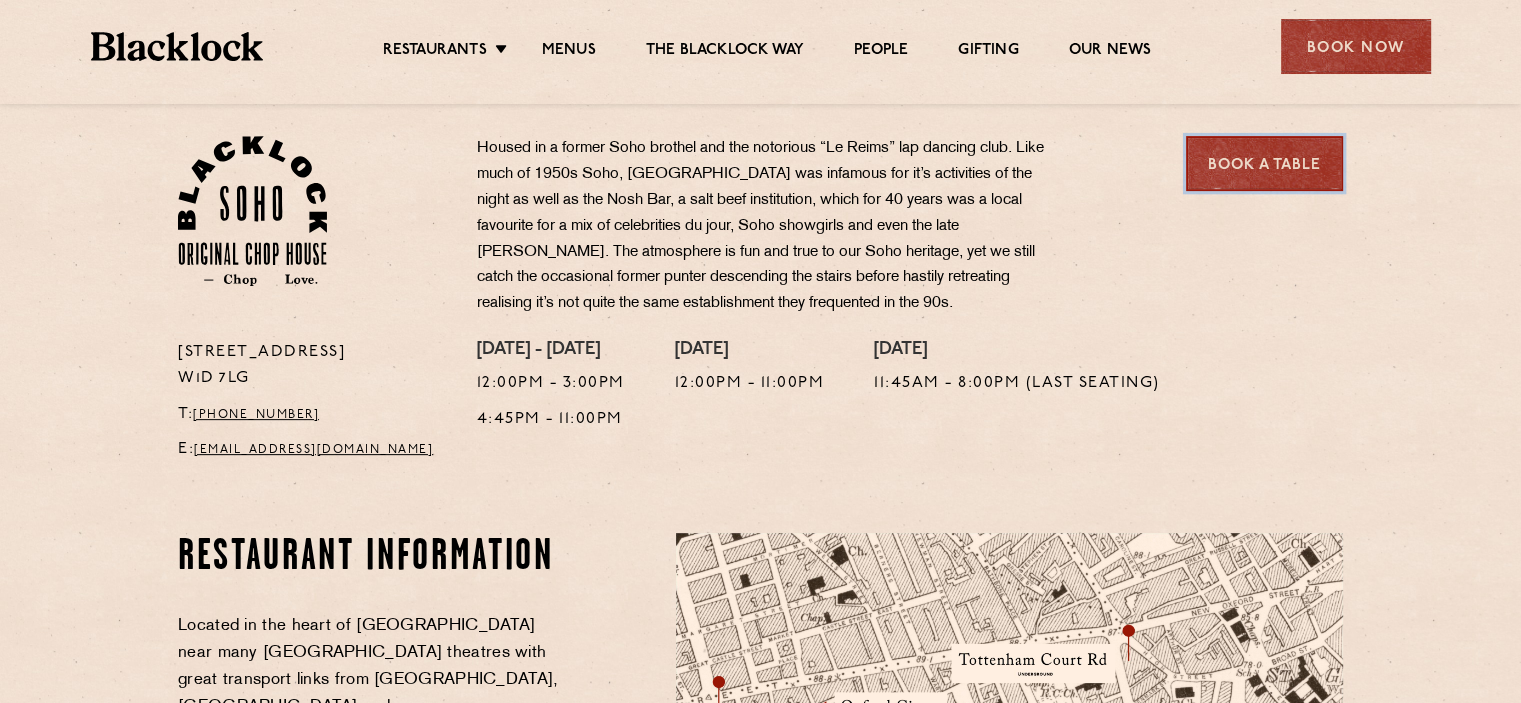 click on "Book a Table" at bounding box center (1264, 163) 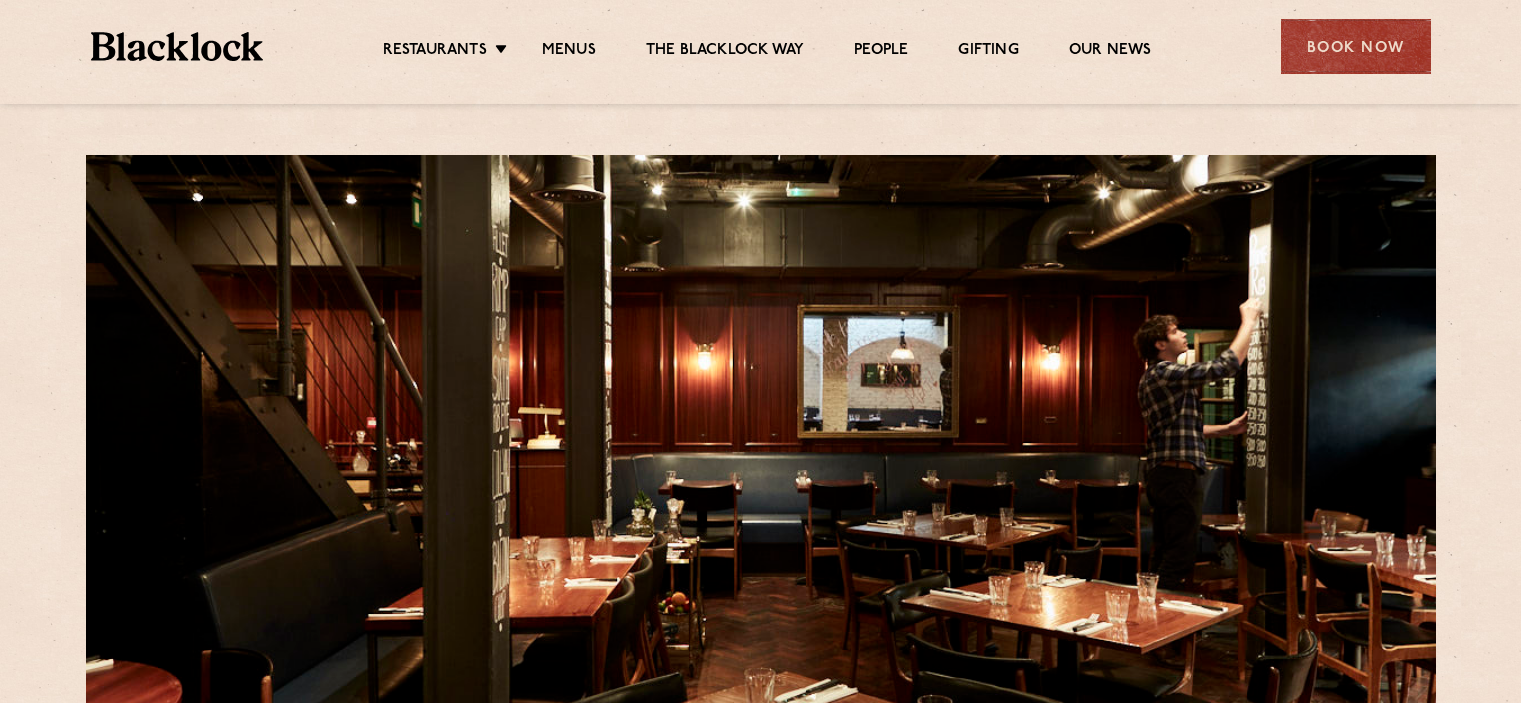scroll, scrollTop: 0, scrollLeft: 0, axis: both 